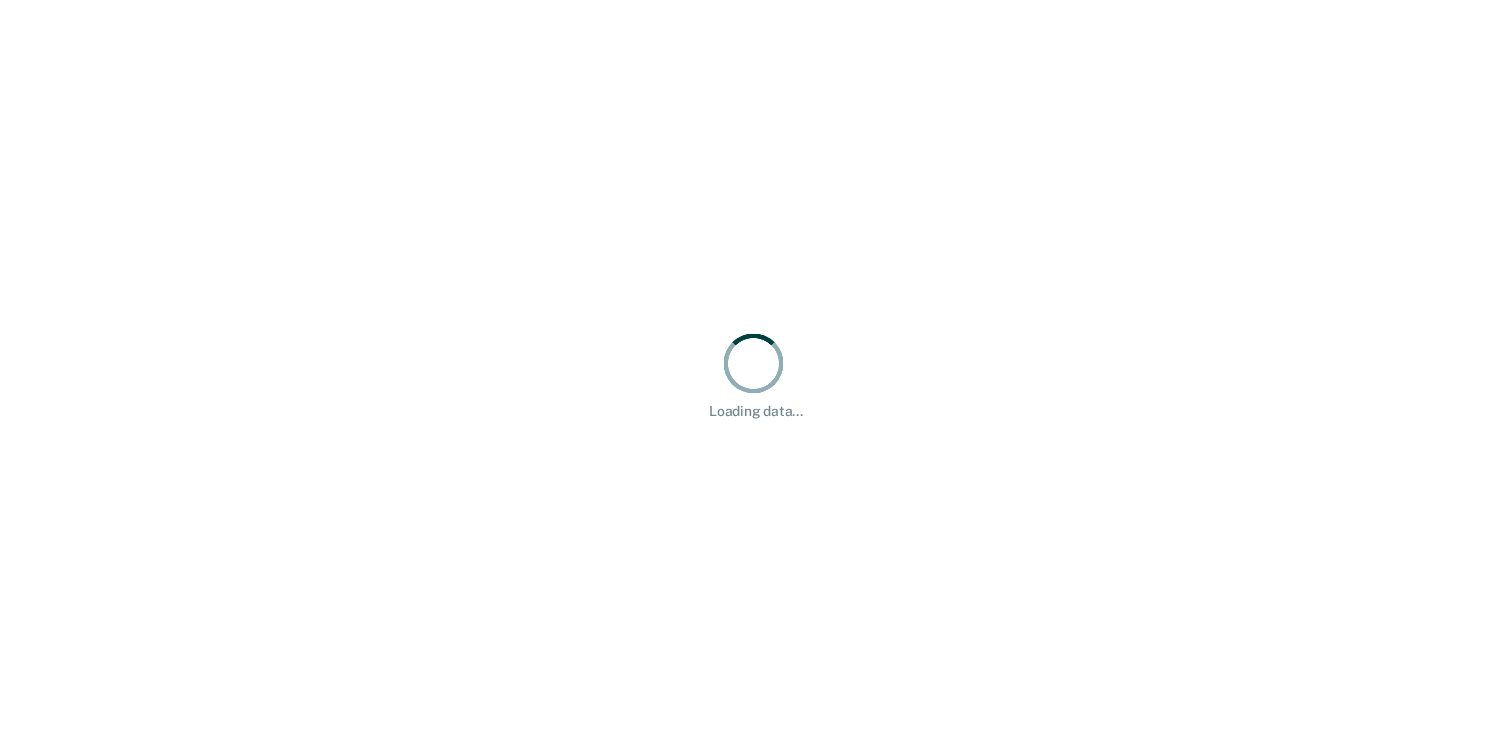 scroll, scrollTop: 0, scrollLeft: 0, axis: both 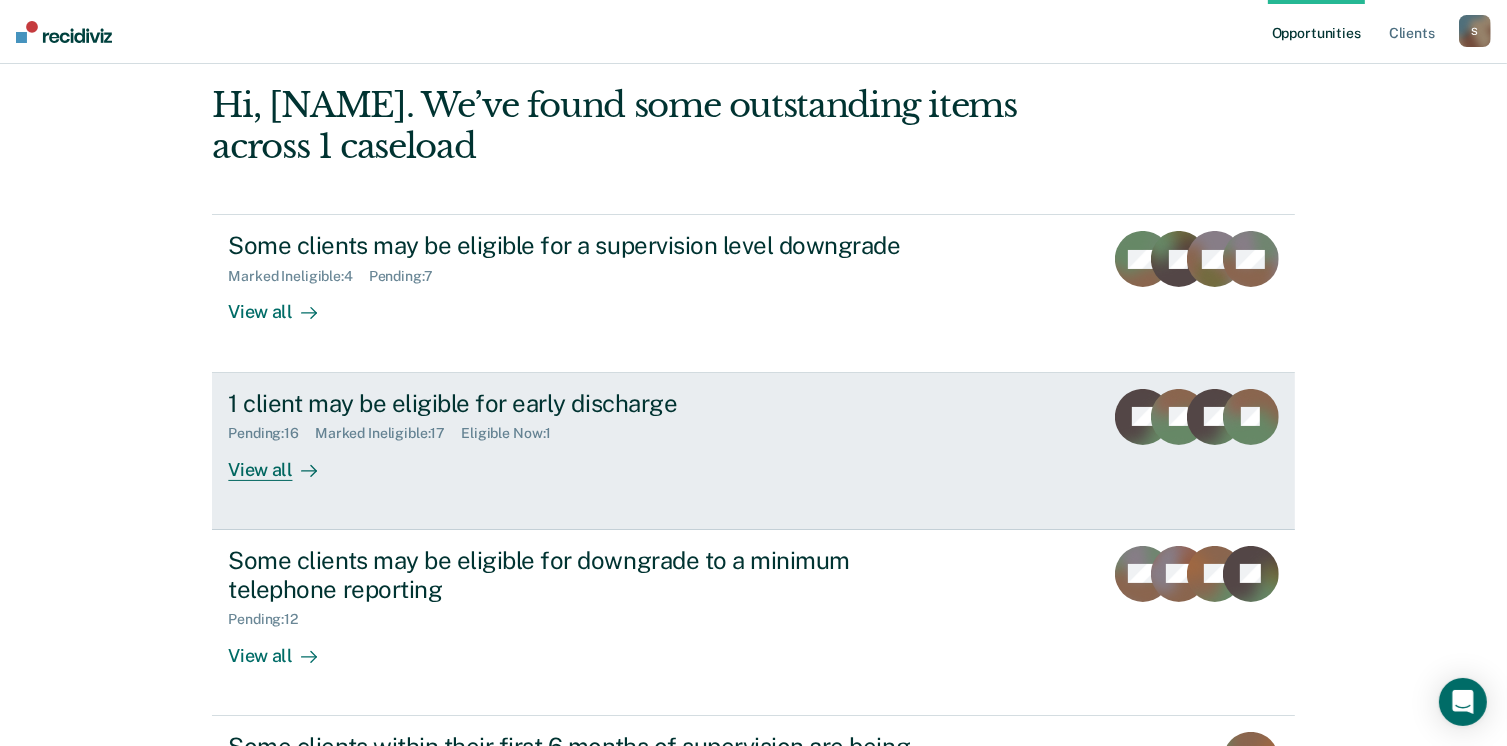 click on "View all" at bounding box center (284, 461) 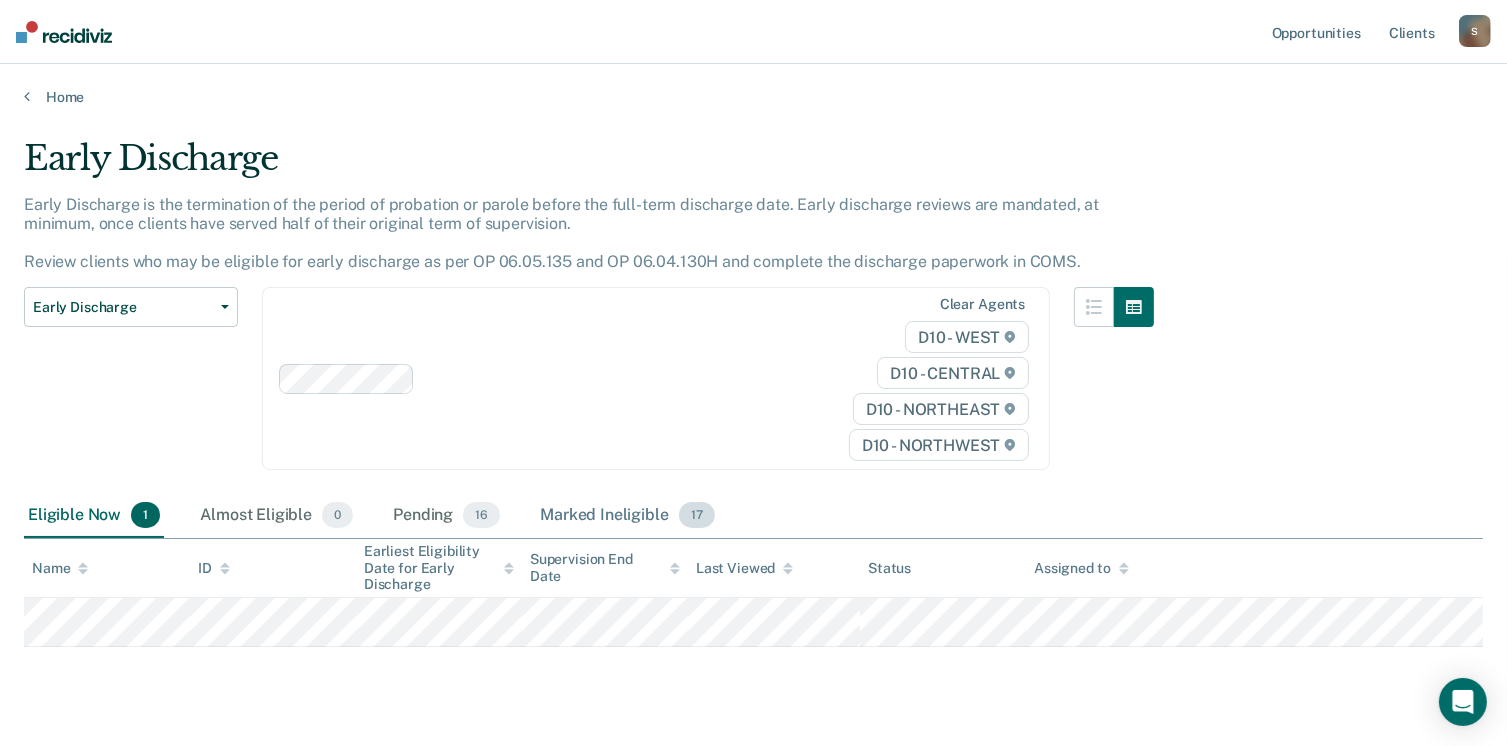 click on "Marked Ineligible 17" at bounding box center [627, 516] 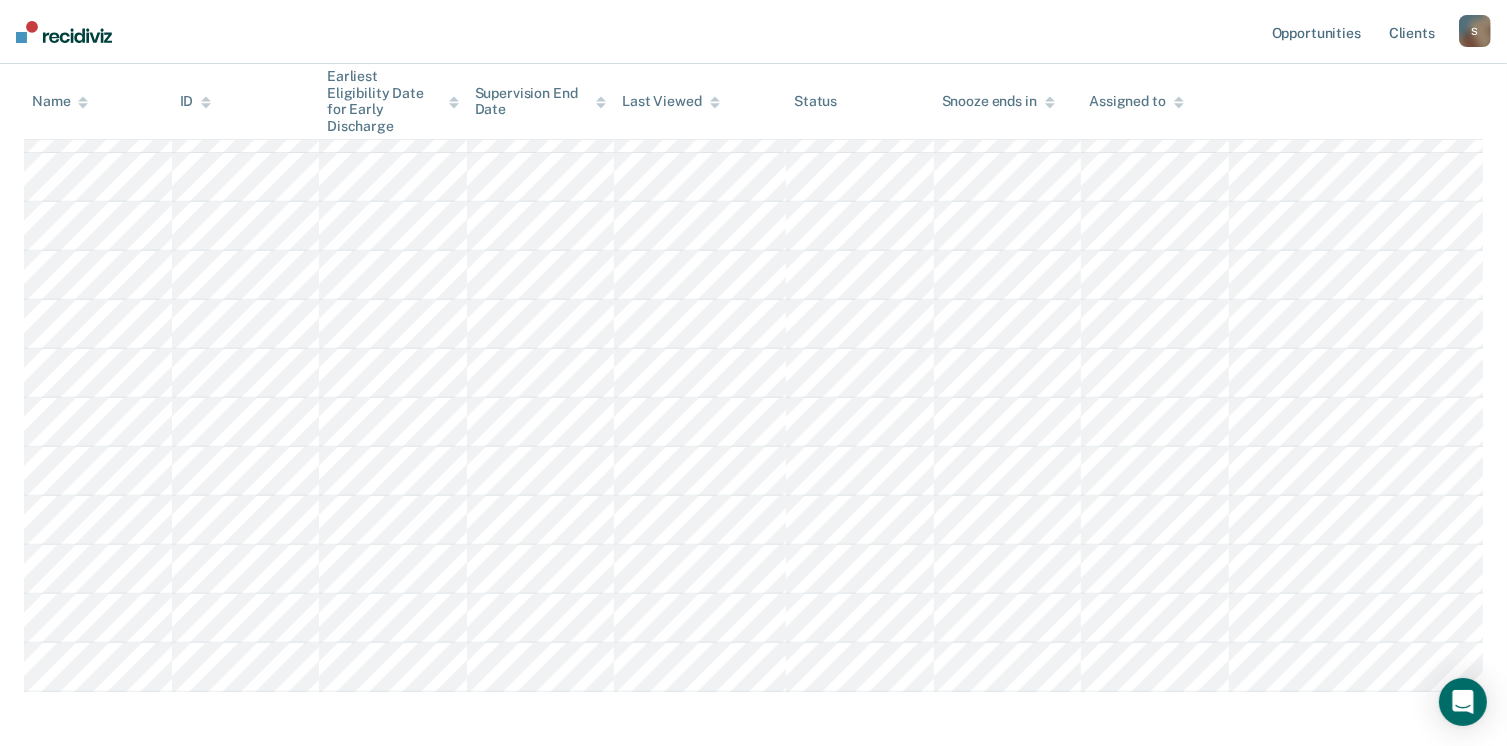 scroll, scrollTop: 826, scrollLeft: 0, axis: vertical 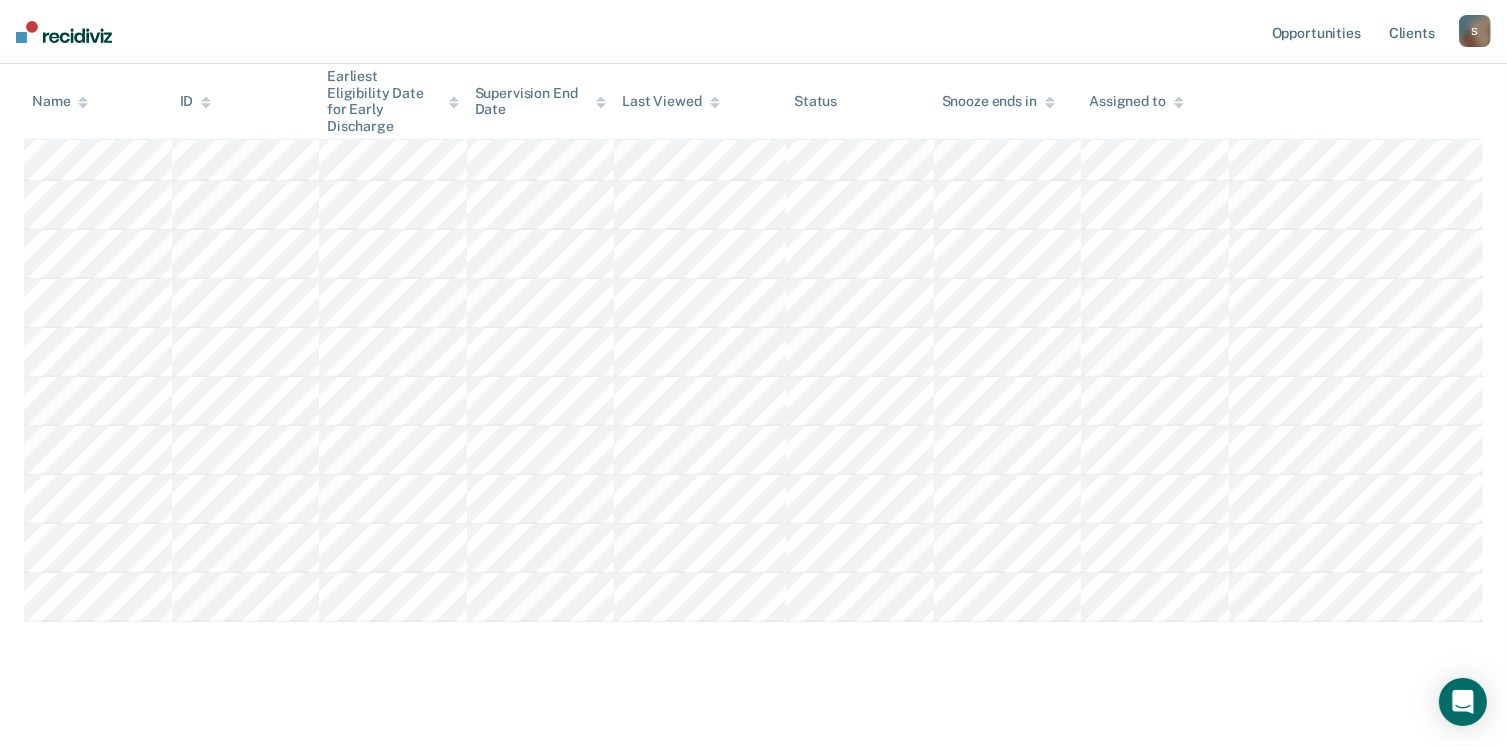 click at bounding box center (753, 205) 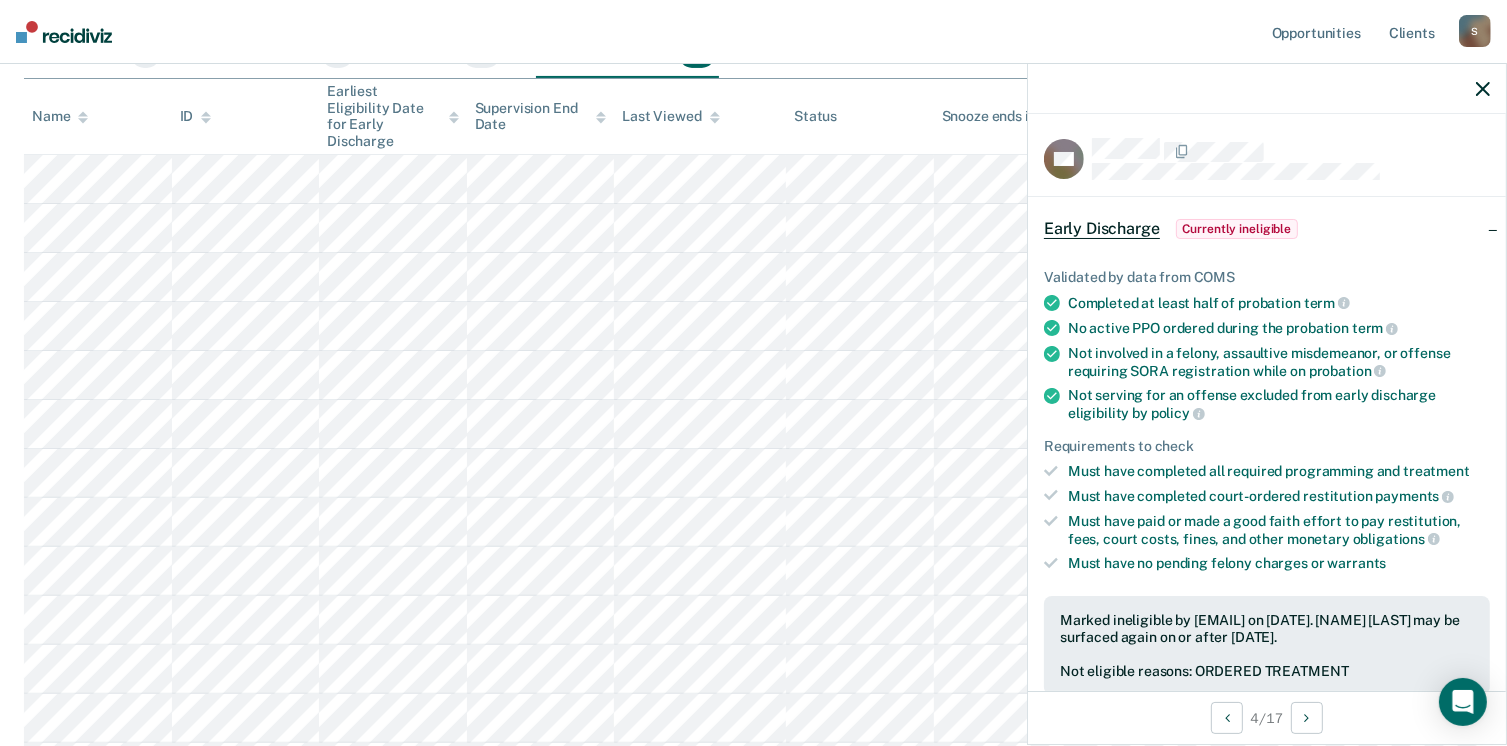 scroll, scrollTop: 758, scrollLeft: 0, axis: vertical 